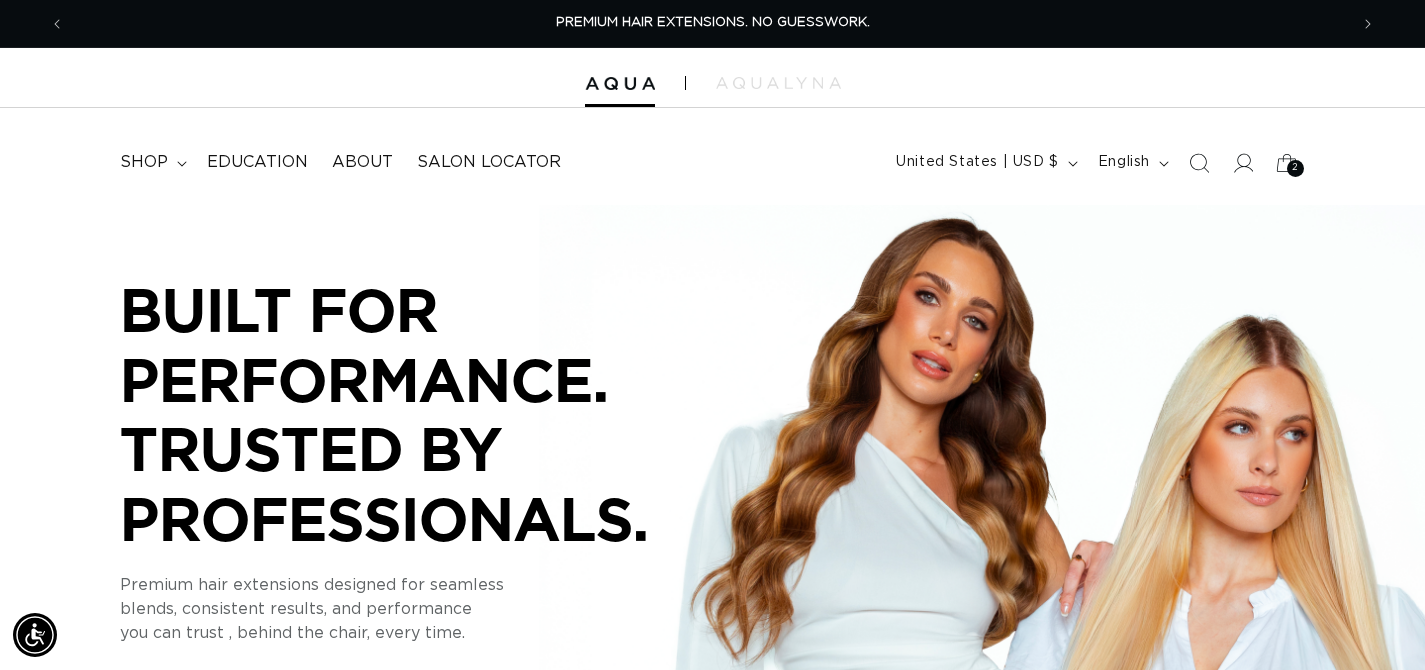 scroll, scrollTop: 0, scrollLeft: 0, axis: both 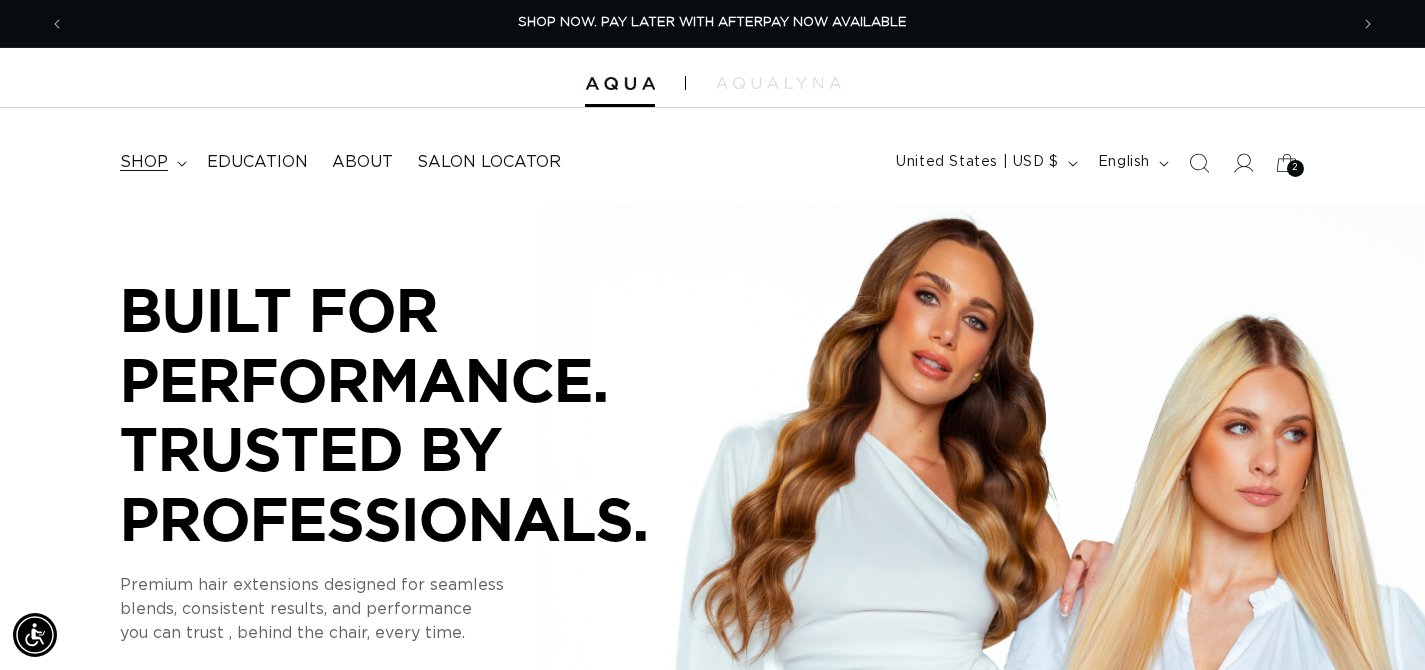click on "shop" at bounding box center [144, 162] 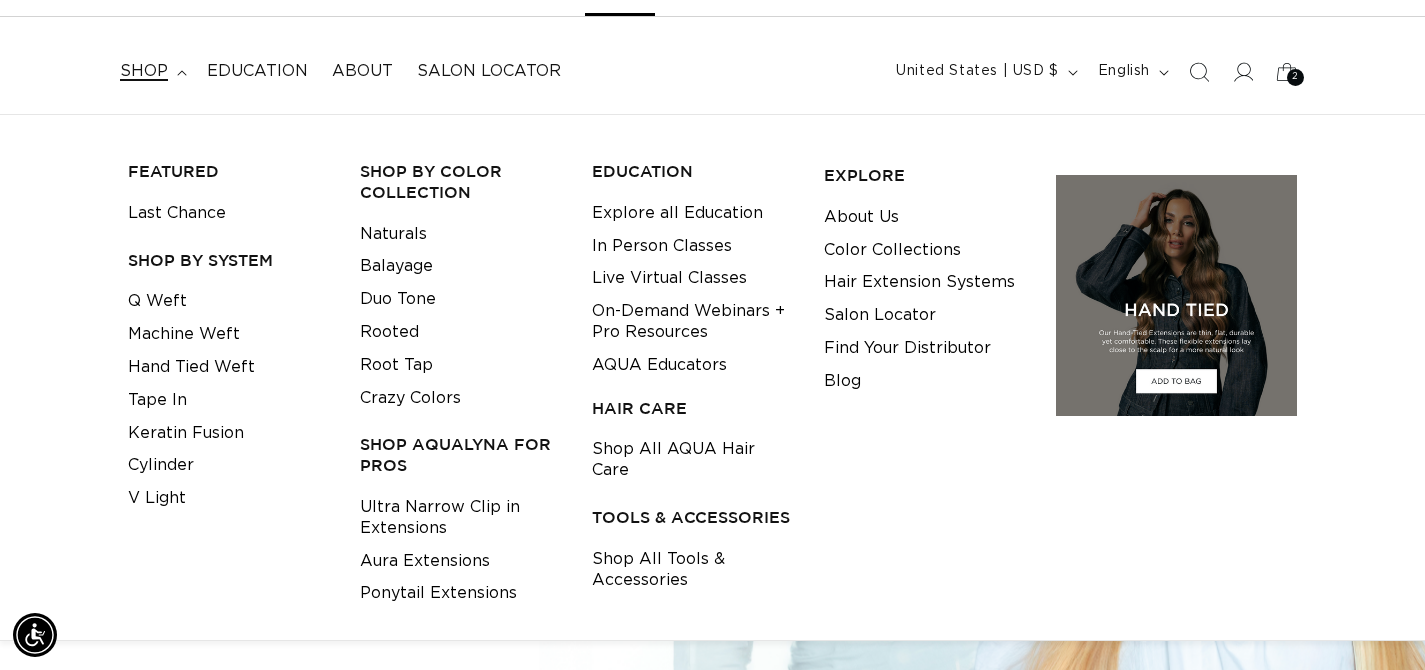 scroll, scrollTop: 92, scrollLeft: 0, axis: vertical 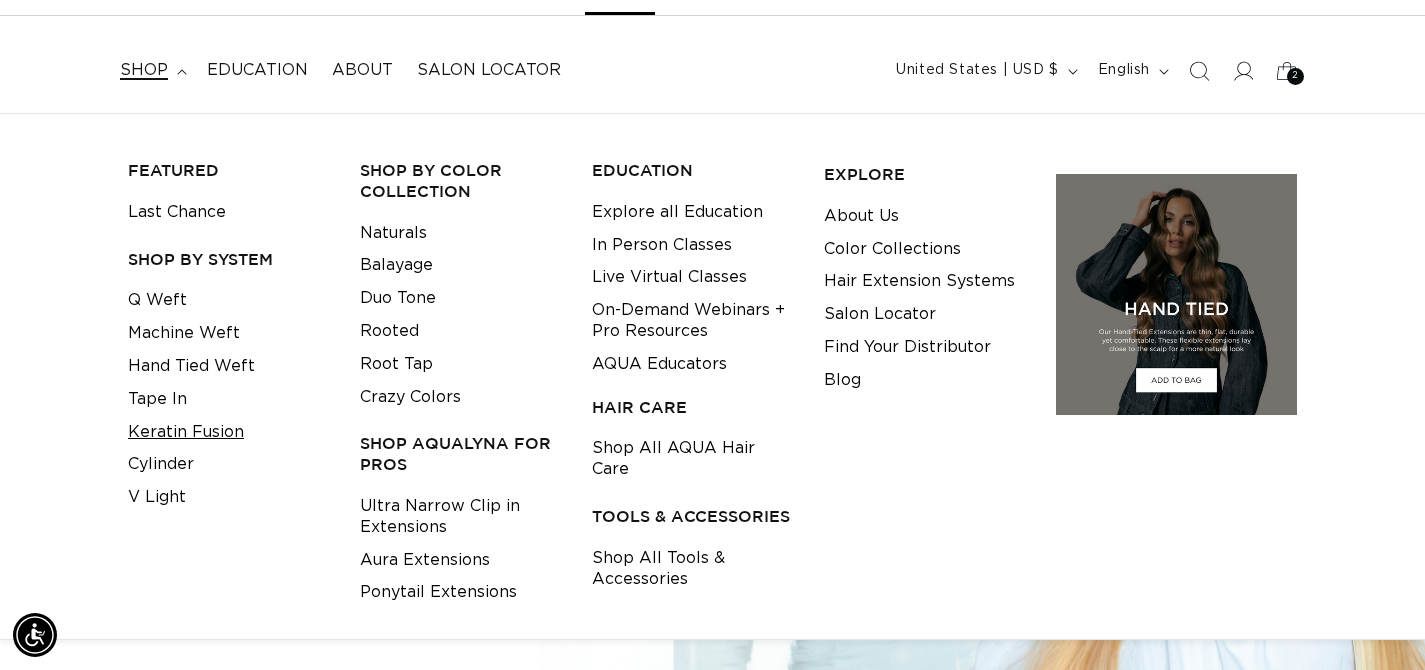 click on "Keratin Fusion" at bounding box center (186, 432) 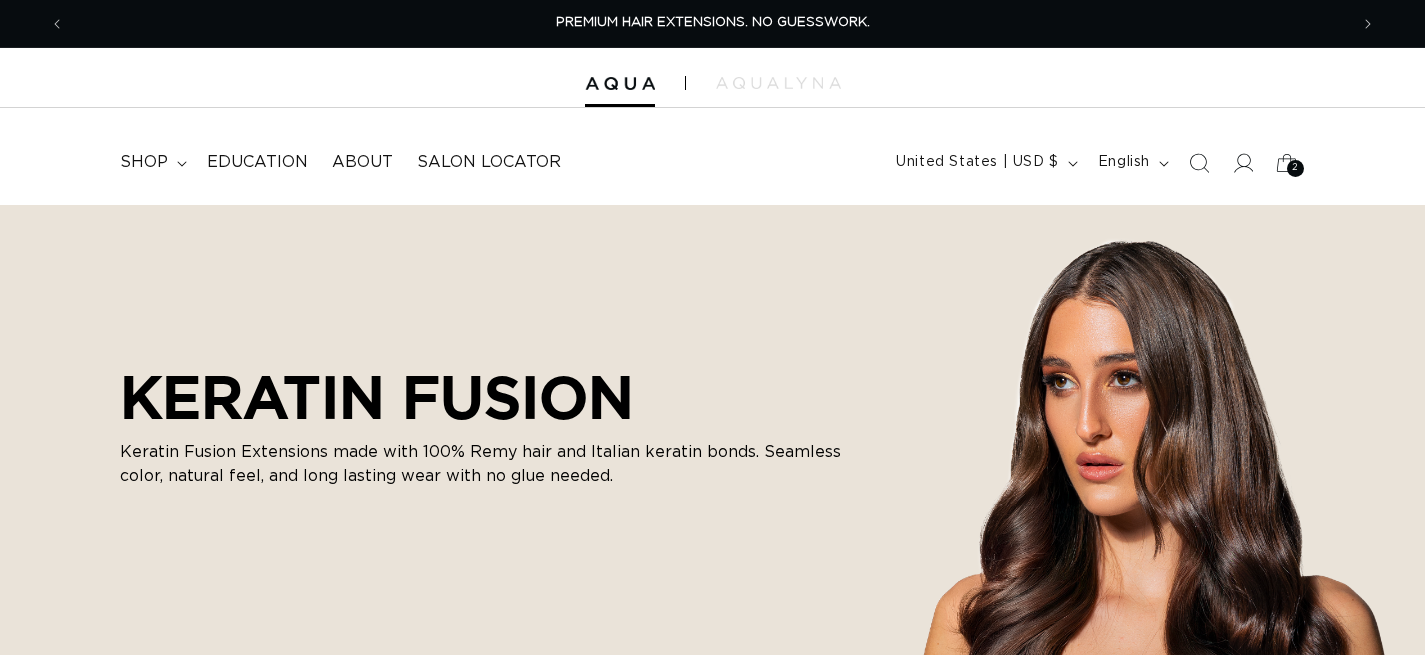 scroll, scrollTop: 0, scrollLeft: 0, axis: both 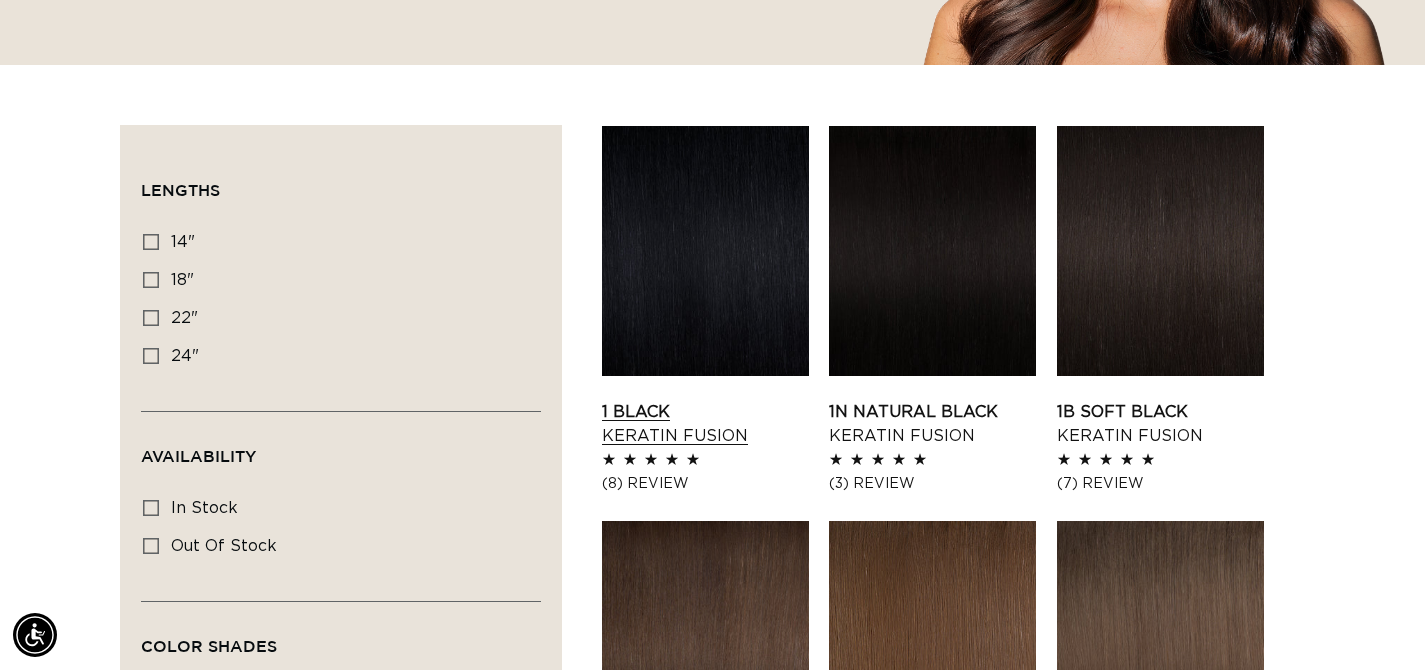 click on "1 Black
Keratin Fusion" at bounding box center (705, 424) 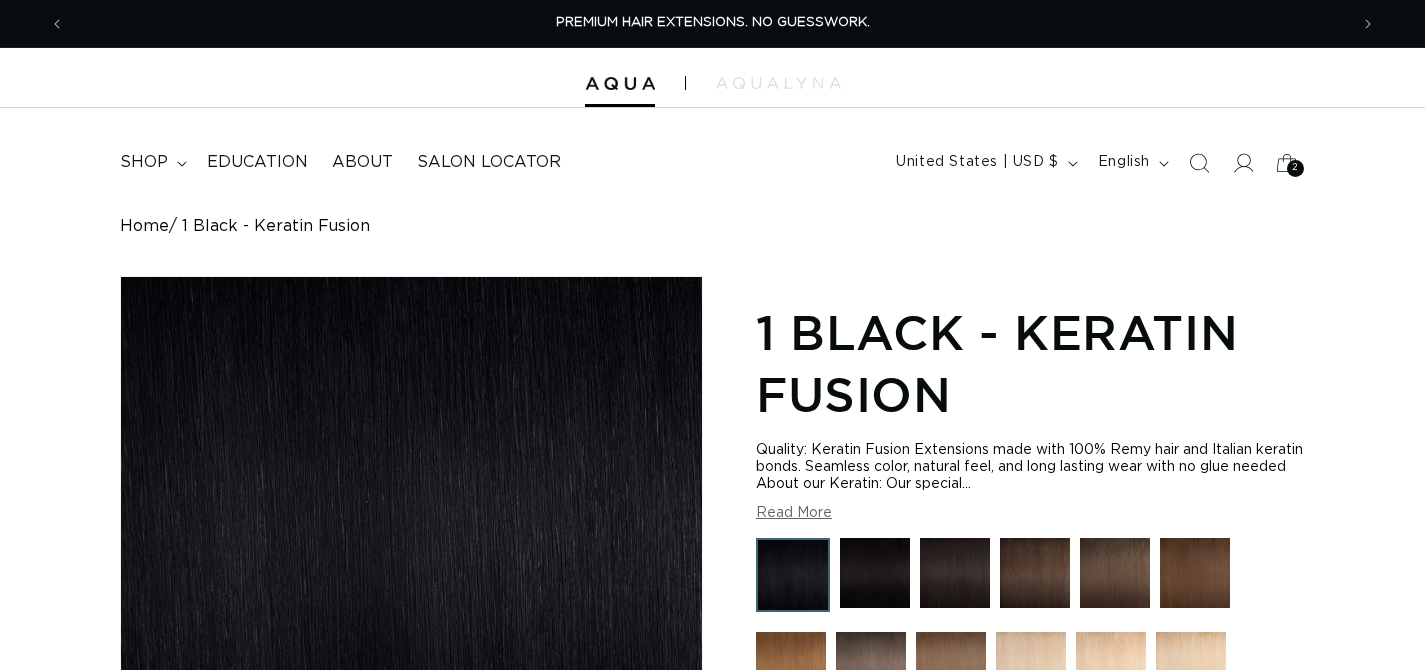 scroll, scrollTop: 0, scrollLeft: 0, axis: both 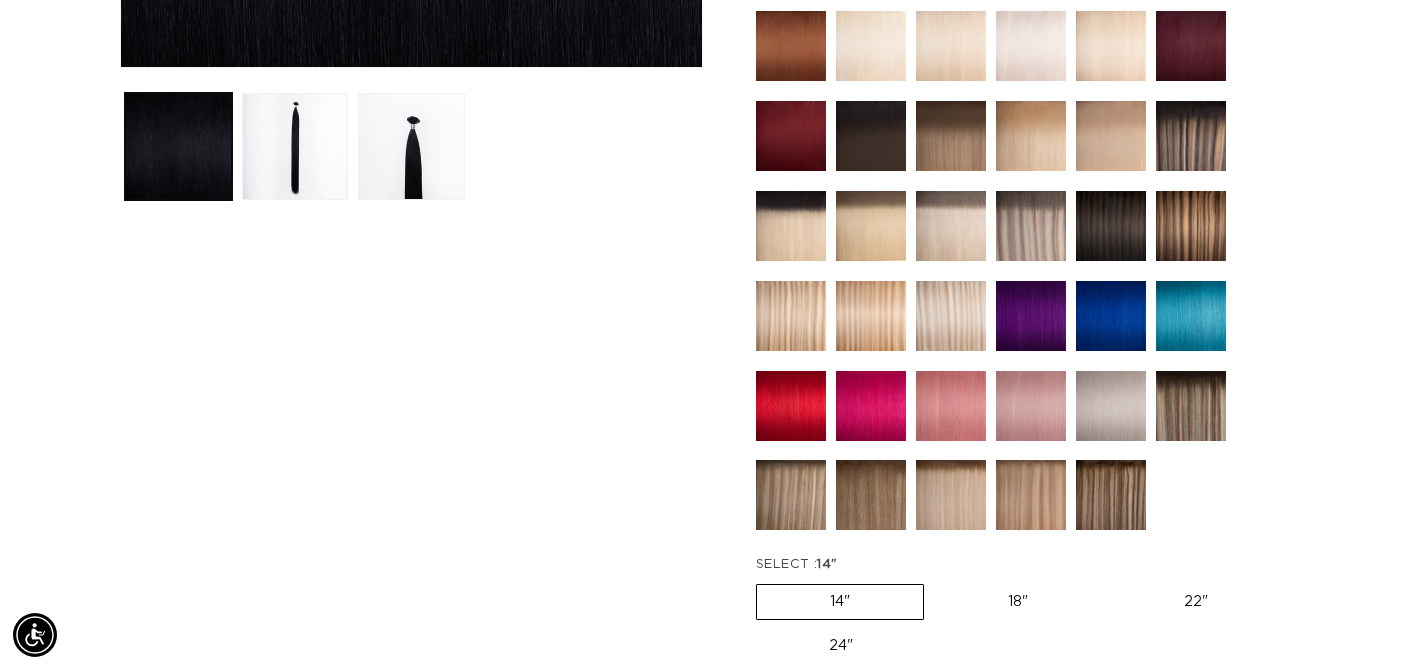 click on "Skip to product information
Open media 1 in modal
Open media 2 in modal
Open media 3 in modal
1
/
of
3" at bounding box center (411, 299) 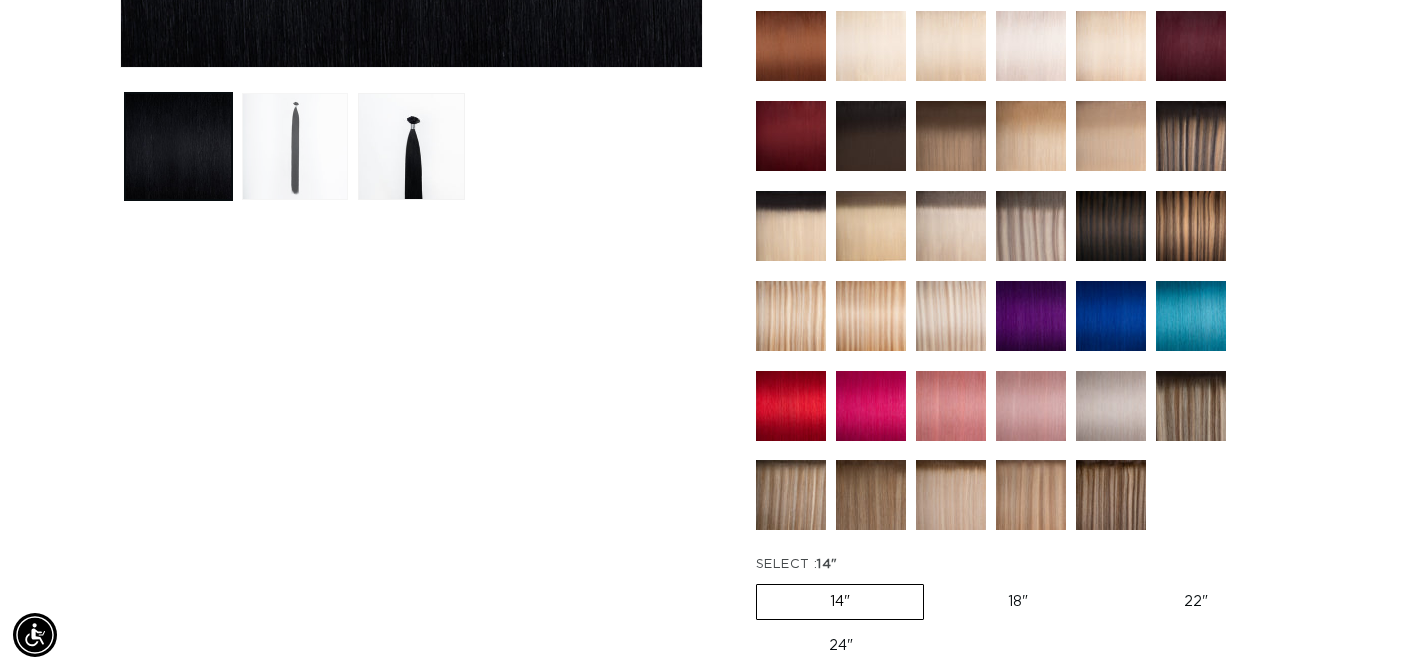 scroll, scrollTop: 0, scrollLeft: 1283, axis: horizontal 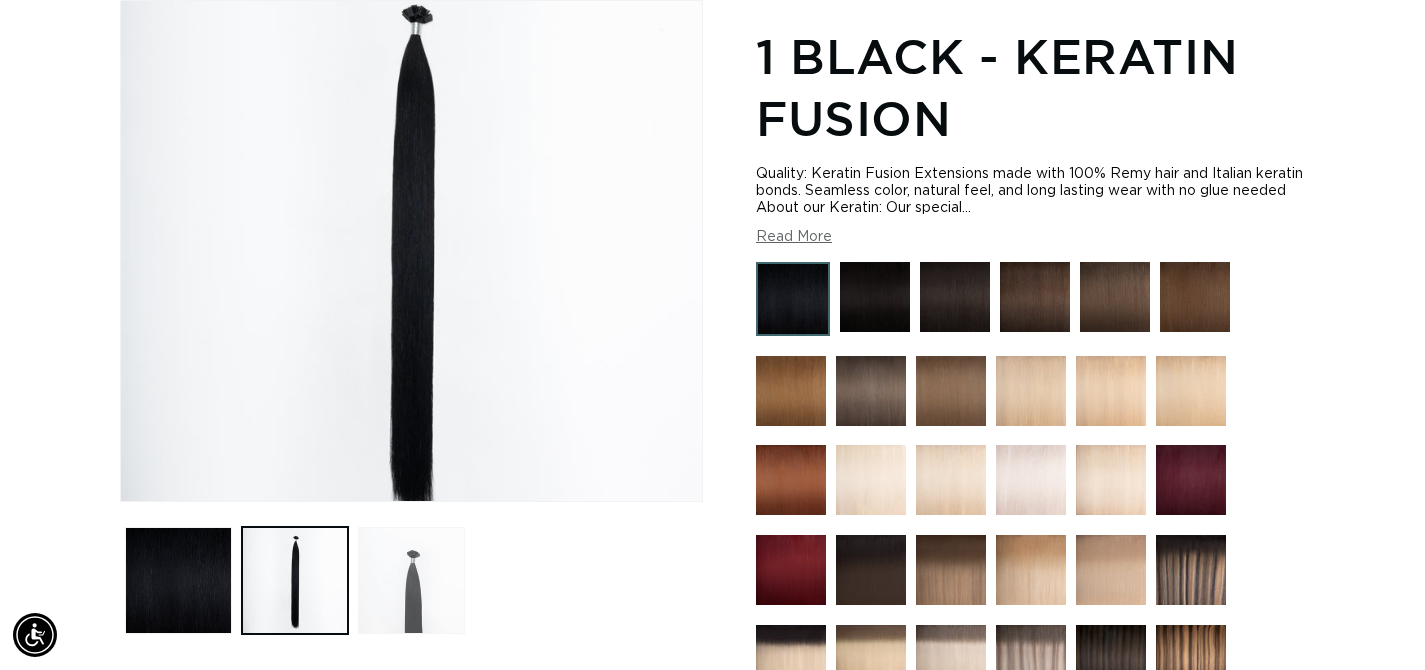 click at bounding box center [411, 580] 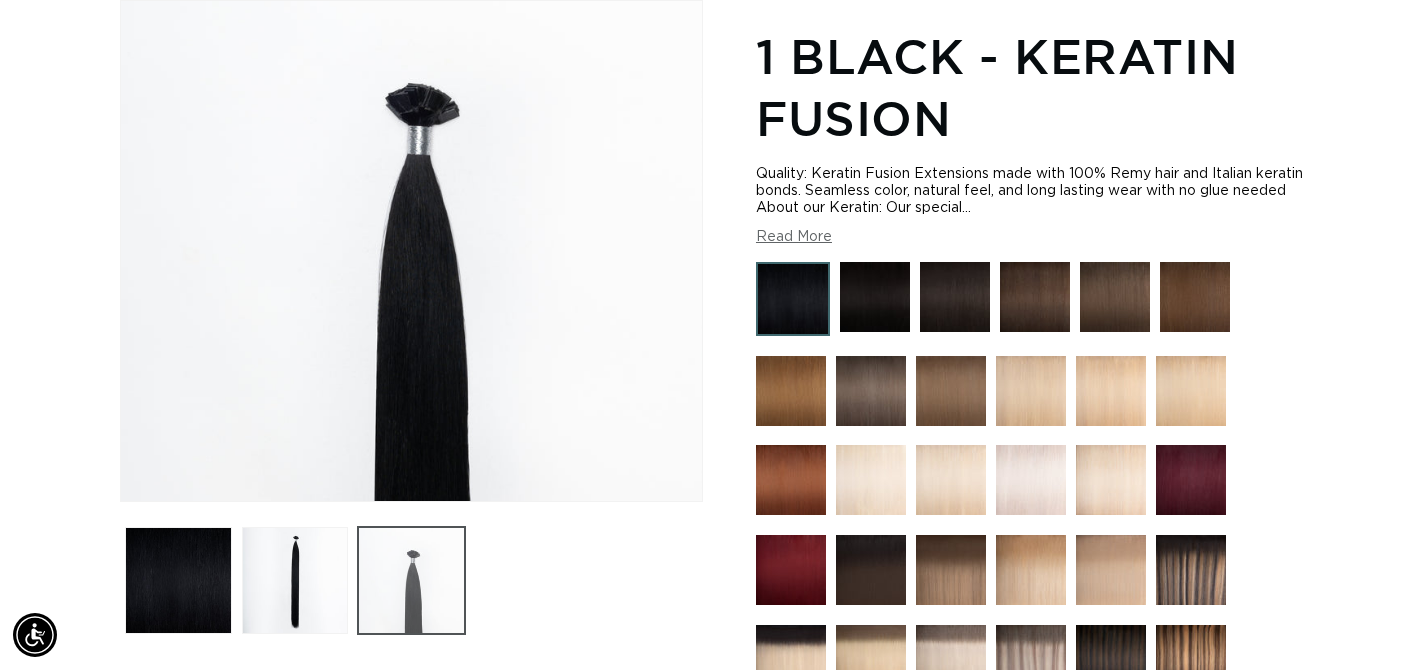 scroll, scrollTop: 0, scrollLeft: 2566, axis: horizontal 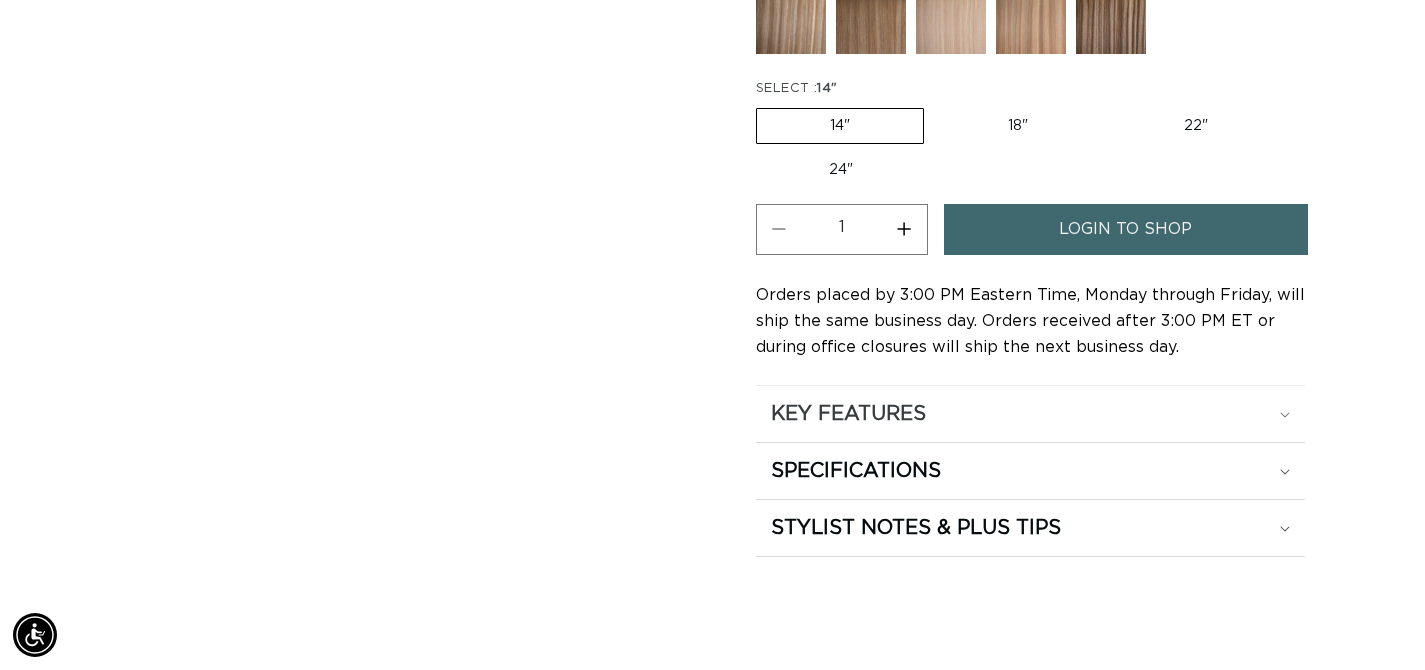 click on "KEY FEATURES" at bounding box center (848, 414) 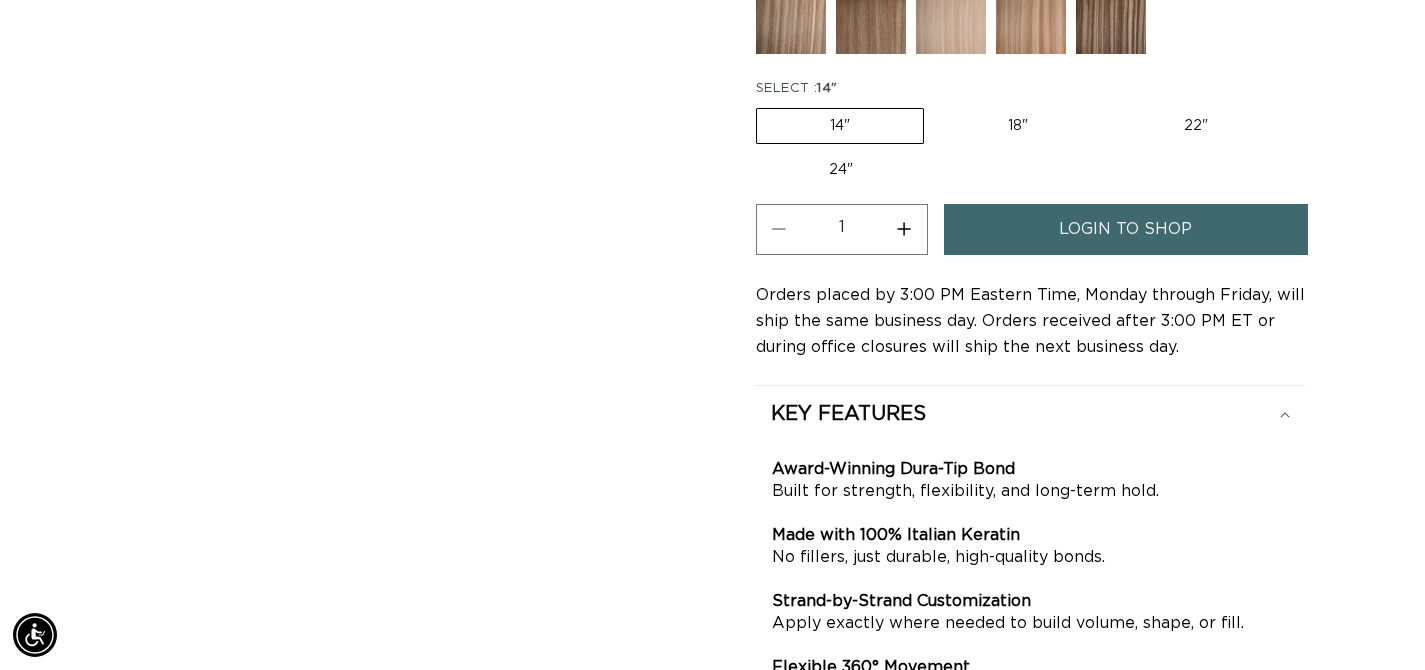 scroll, scrollTop: 0, scrollLeft: 0, axis: both 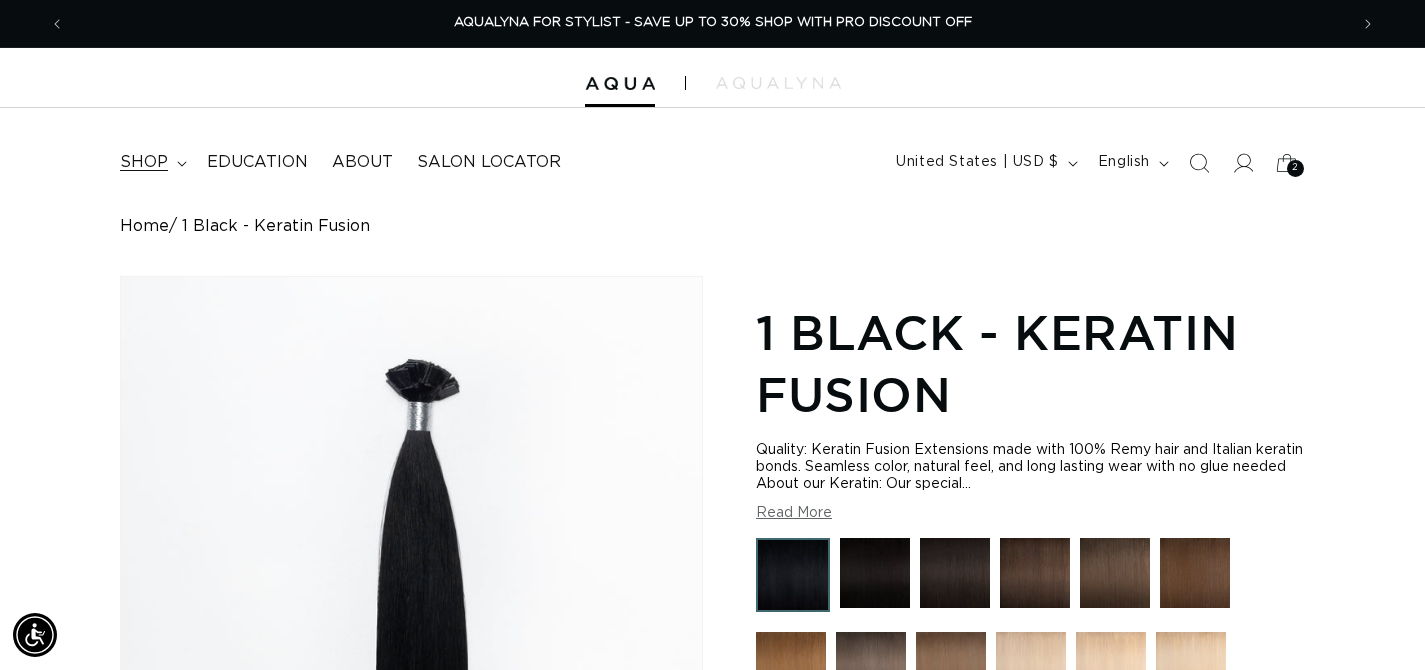 click on "shop" at bounding box center [144, 162] 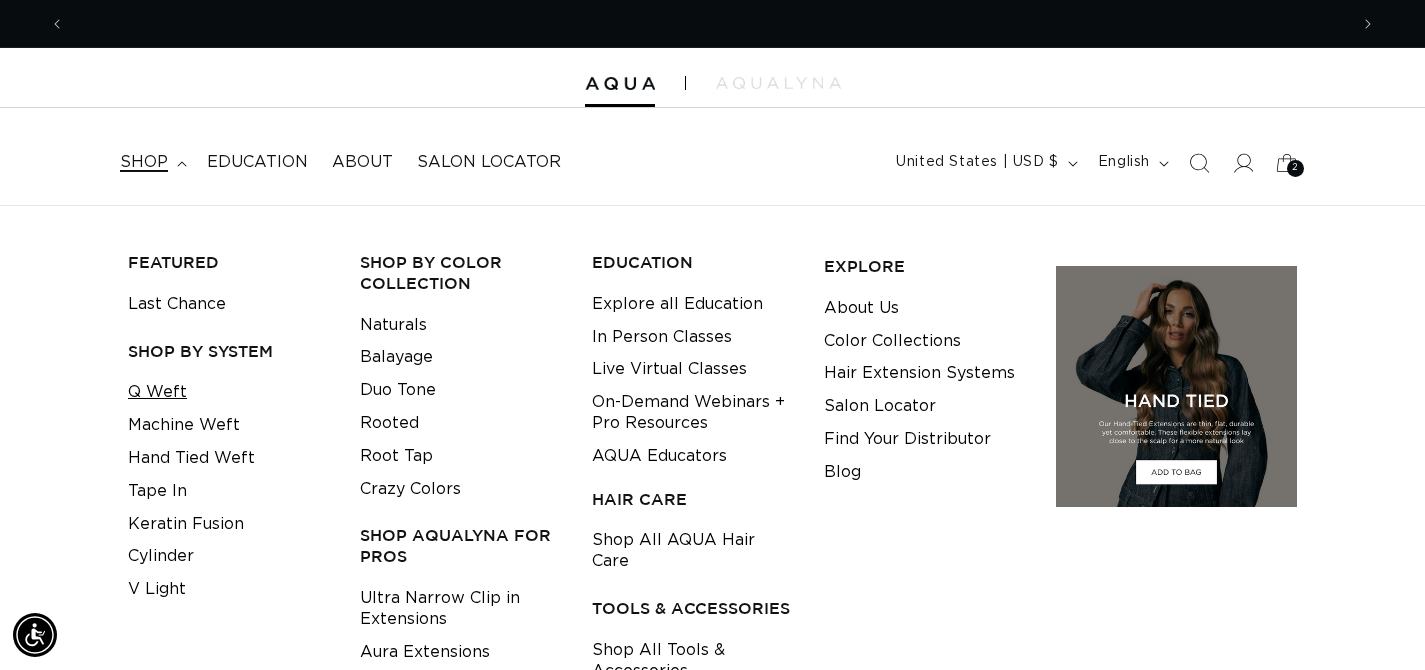 scroll, scrollTop: 0, scrollLeft: 0, axis: both 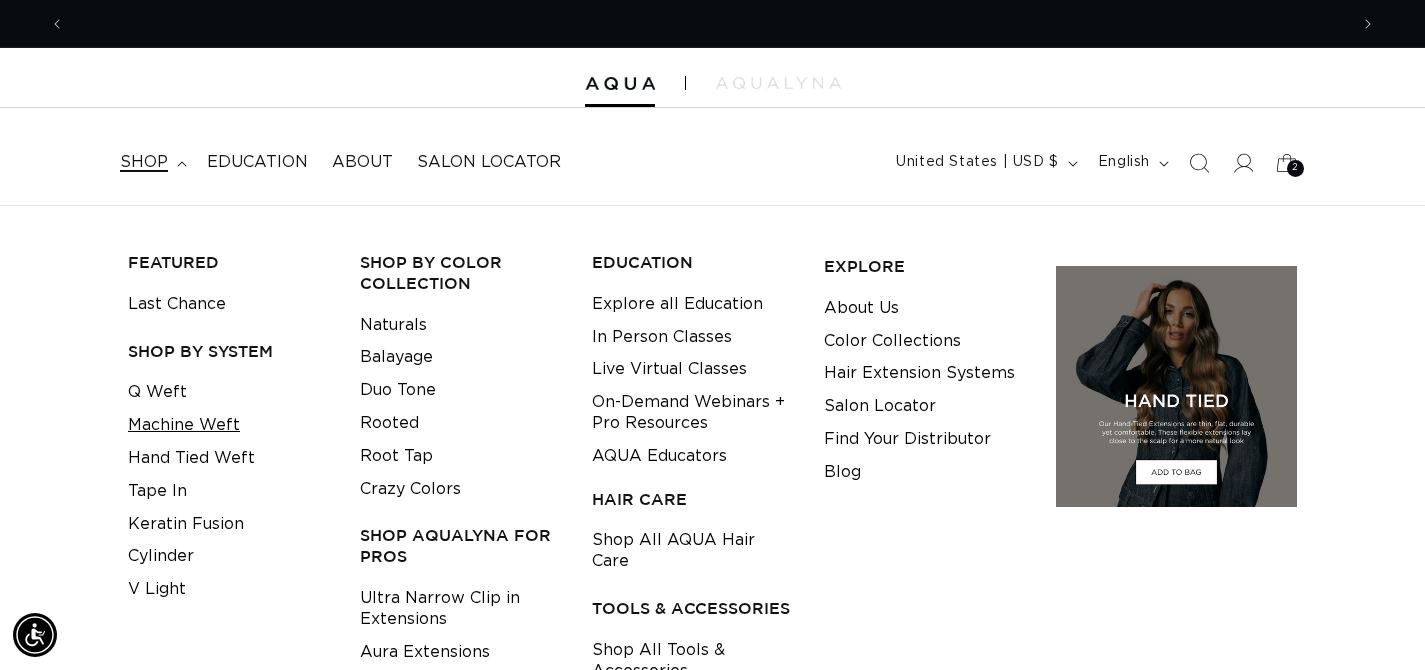 click on "Machine Weft" at bounding box center (184, 425) 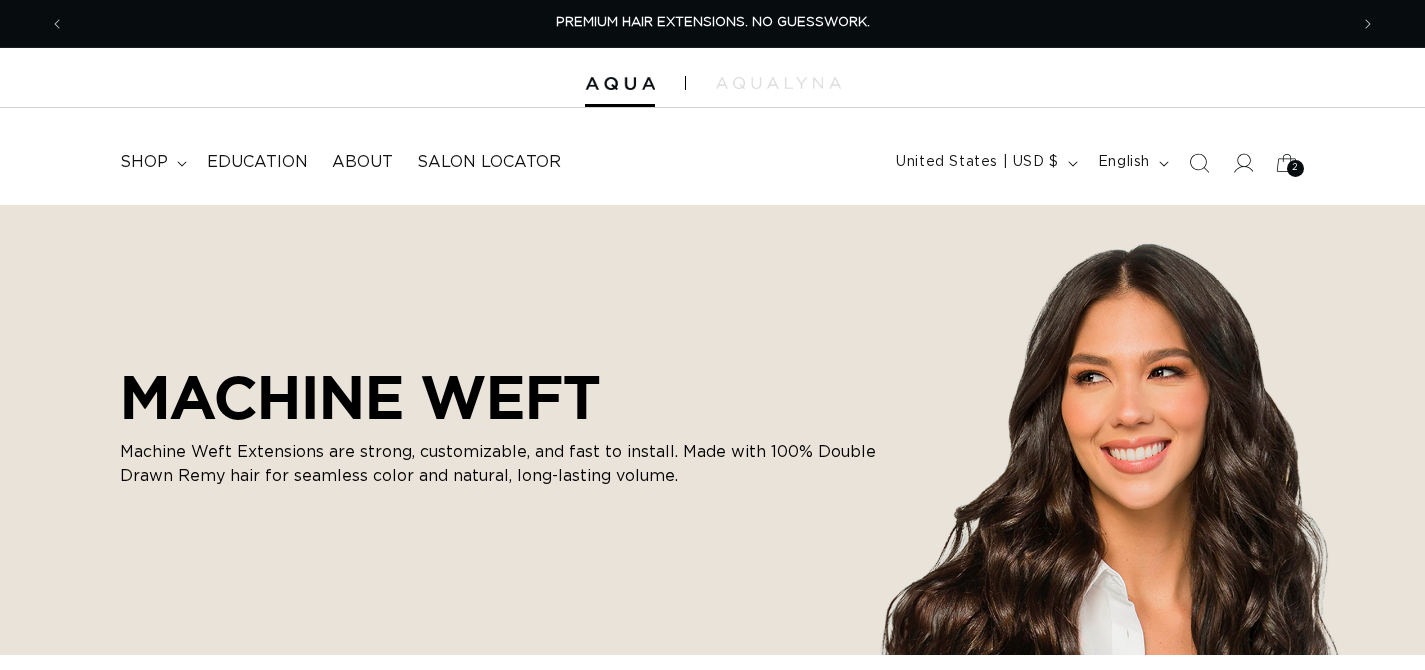 scroll, scrollTop: 0, scrollLeft: 0, axis: both 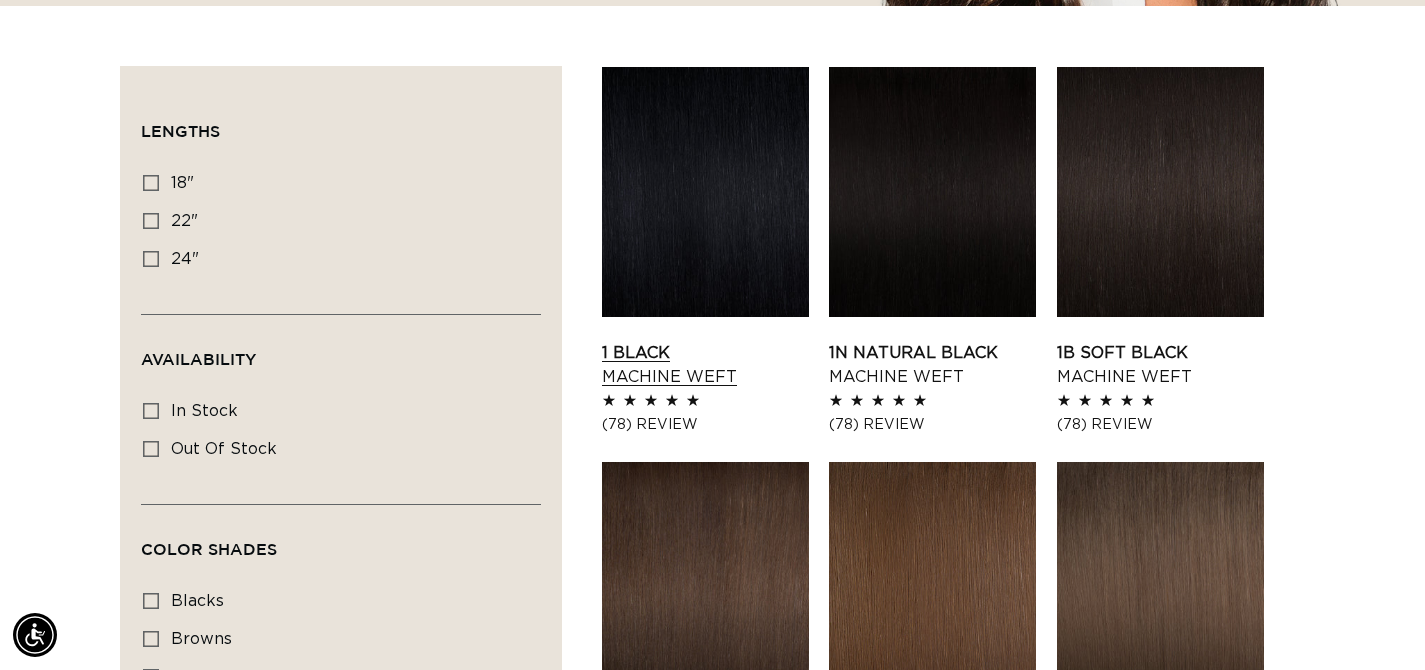 click on "1 Black
Machine Weft" at bounding box center (705, 365) 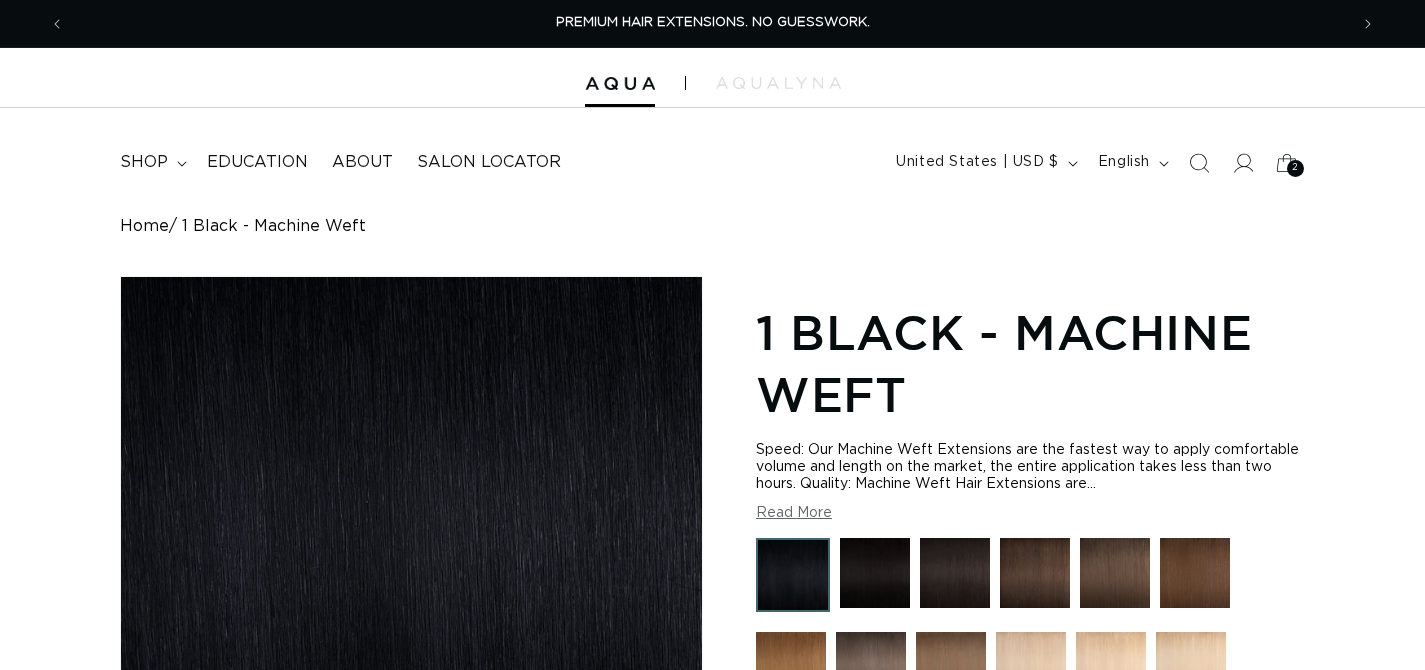 scroll, scrollTop: 528, scrollLeft: 0, axis: vertical 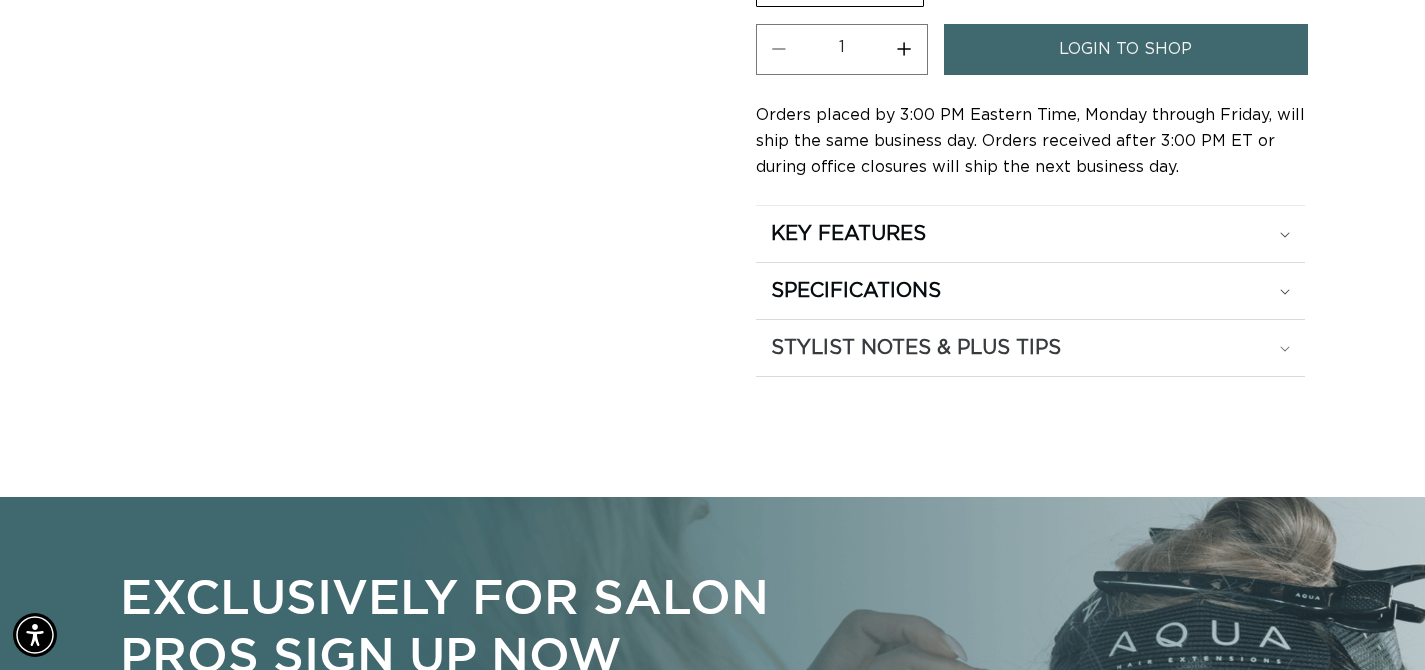 click on "STYLIST NOTES & PLUS TIPS" at bounding box center [848, 234] 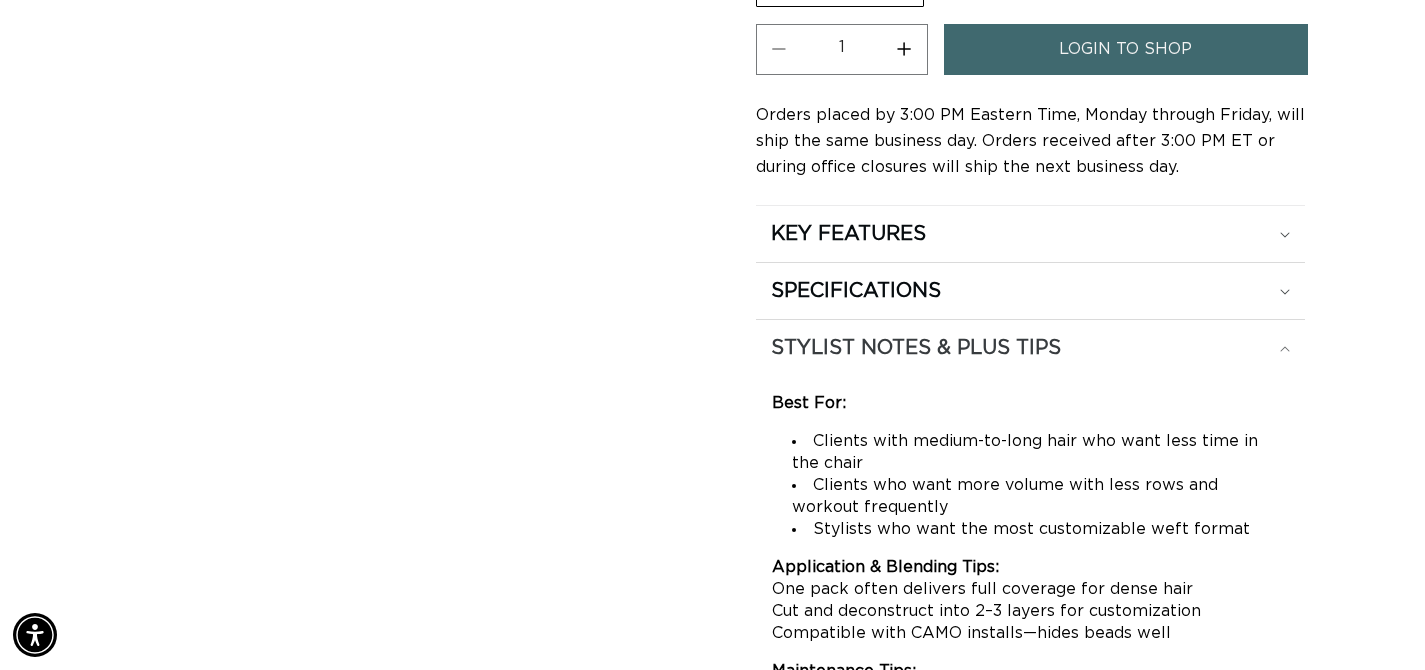 scroll, scrollTop: 0, scrollLeft: 1283, axis: horizontal 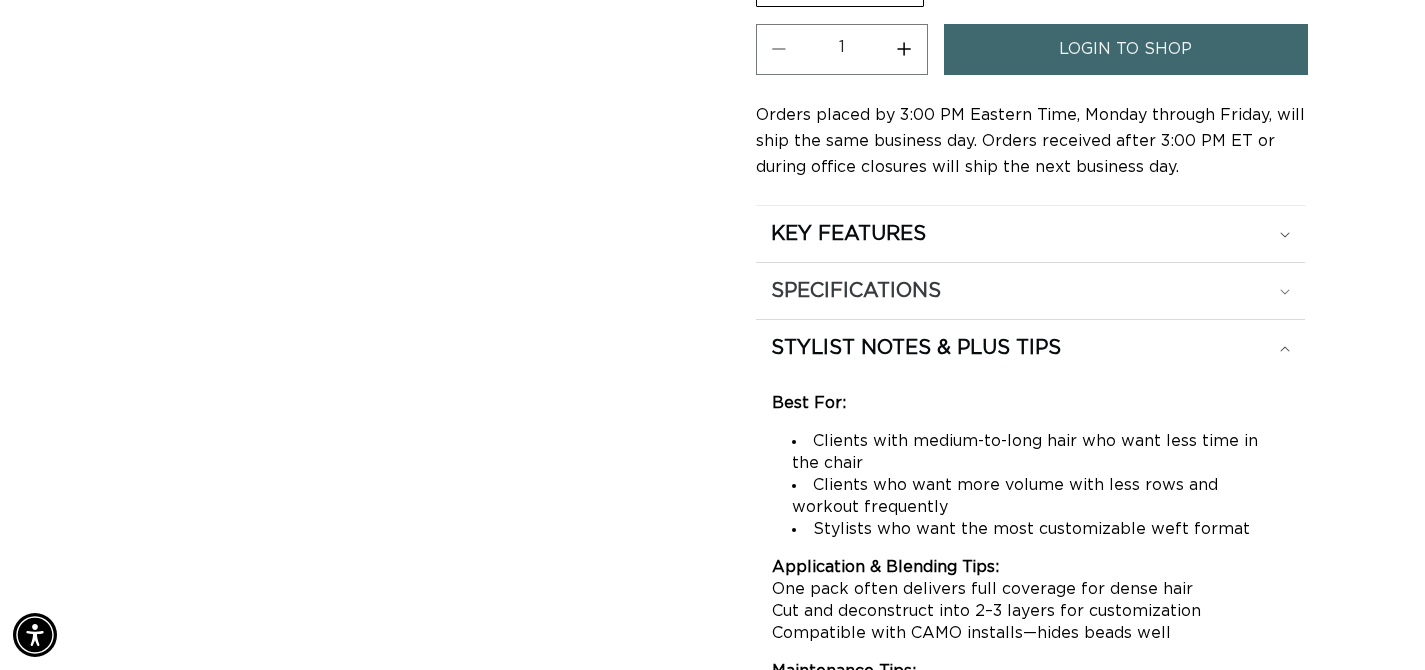 click on "SPECIFICATIONS" at bounding box center [1030, 234] 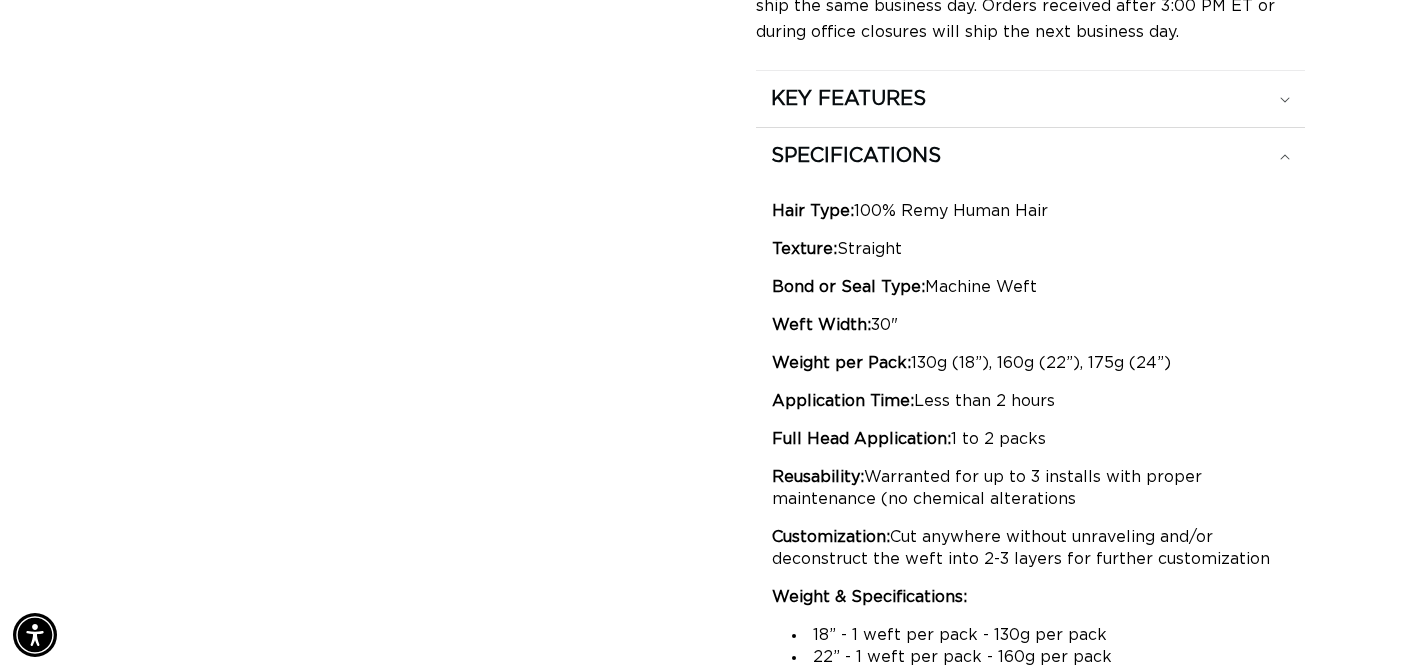 scroll, scrollTop: 1435, scrollLeft: 0, axis: vertical 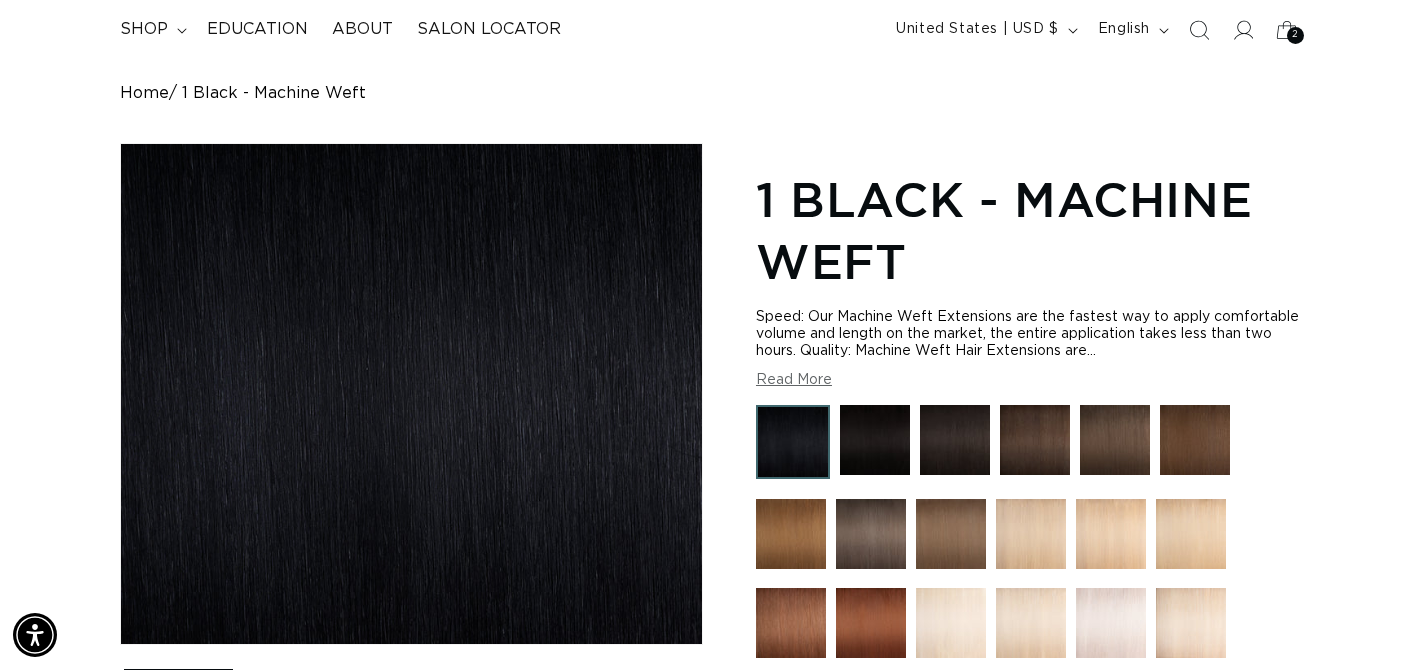 click at bounding box center [875, 440] 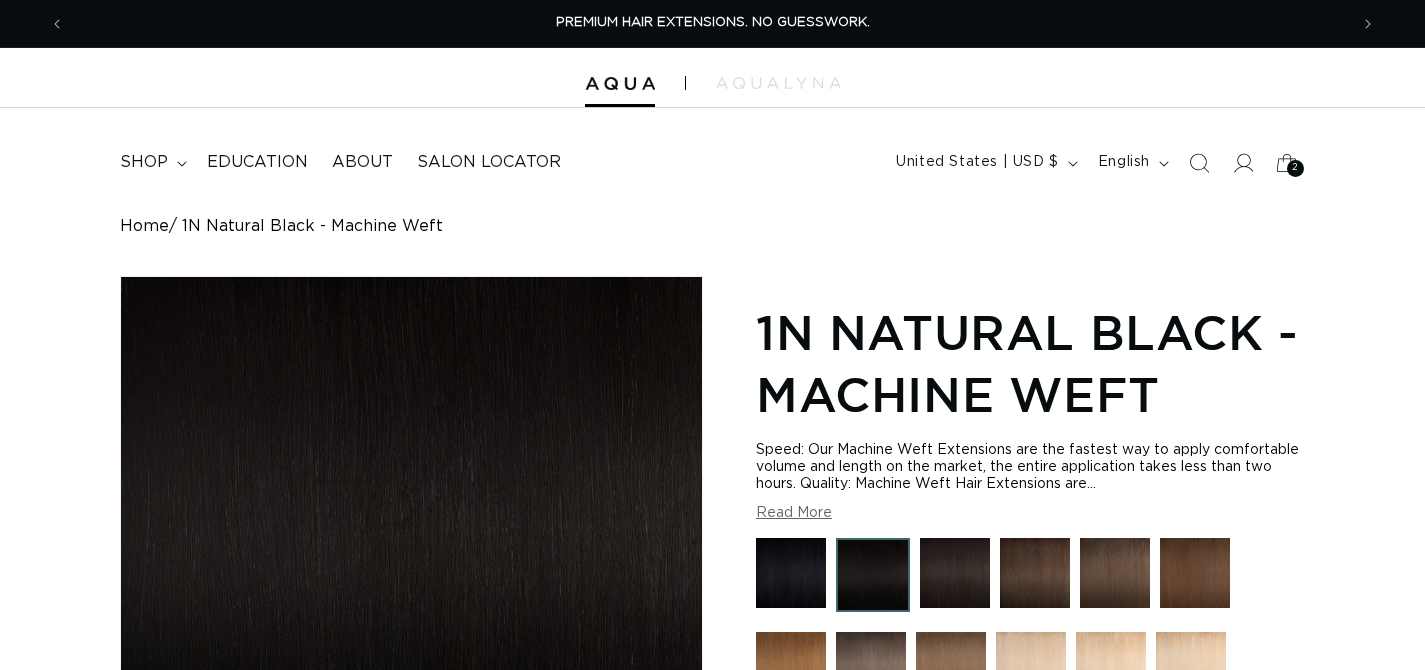 scroll, scrollTop: 0, scrollLeft: 0, axis: both 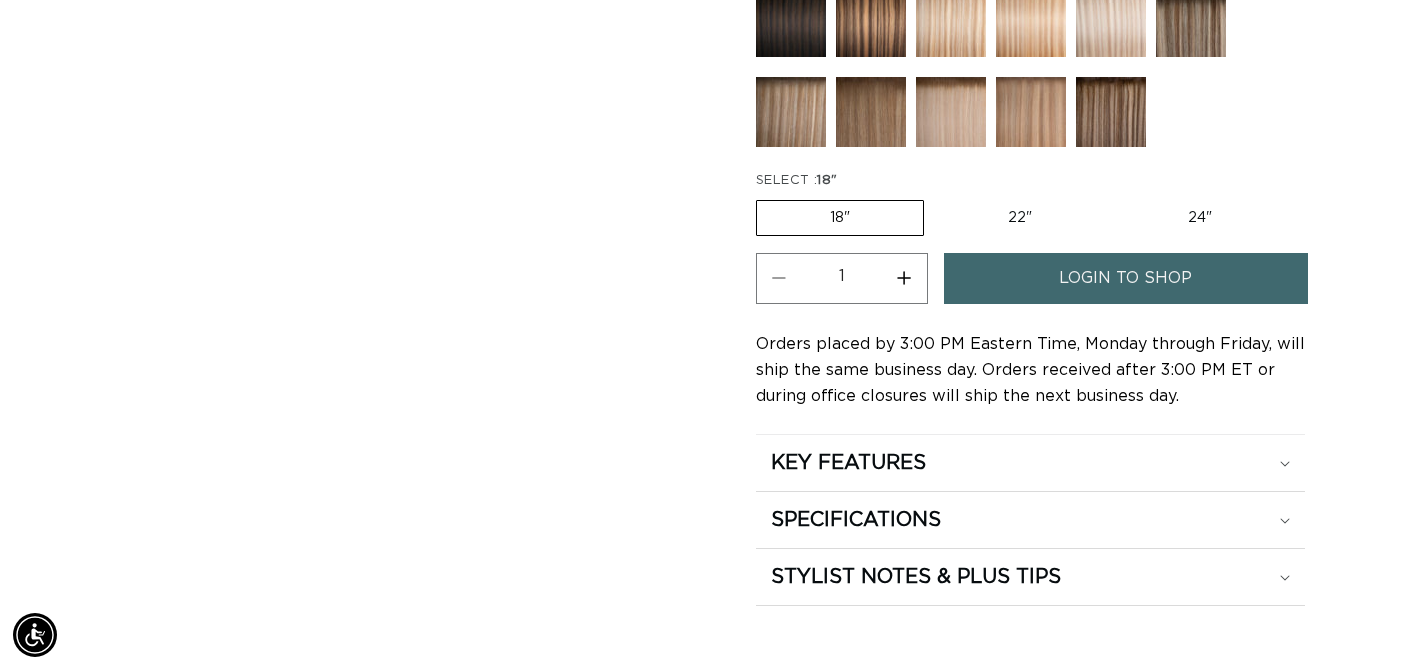 click on "22" Variant sold out or unavailable" at bounding box center (1020, 218) 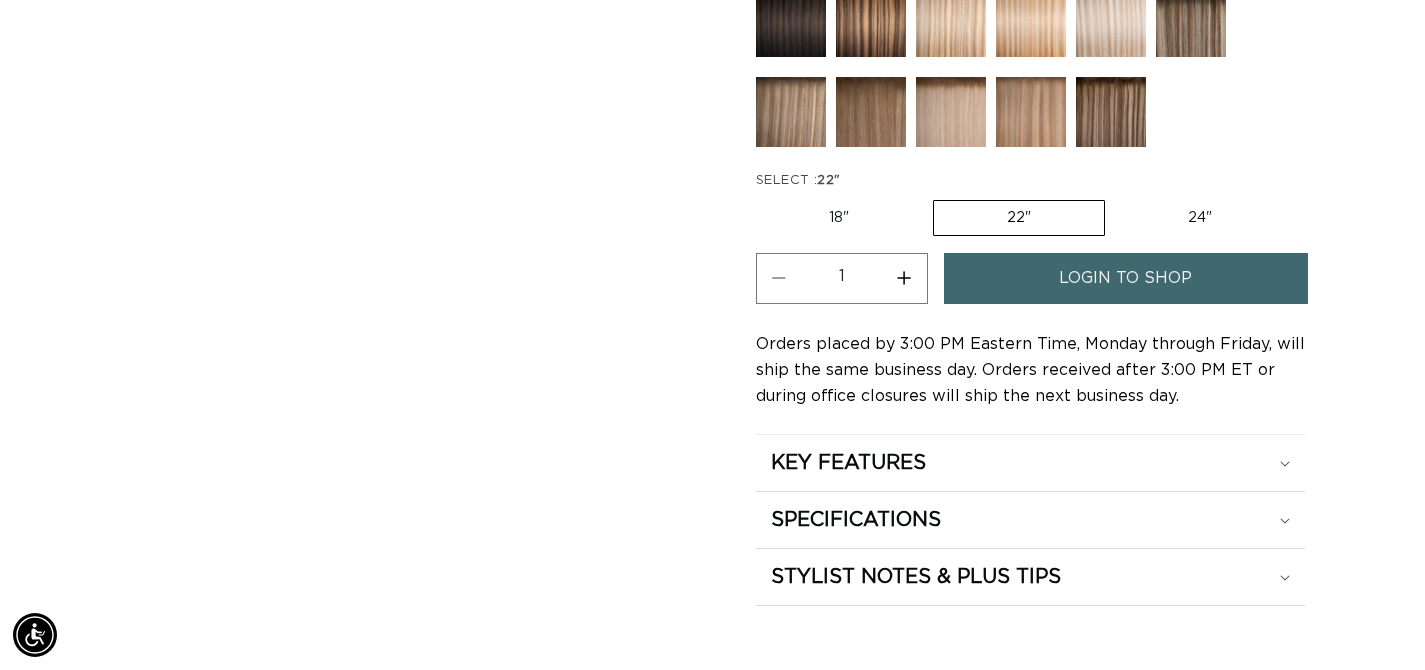 click on "login to shop" at bounding box center [1126, 278] 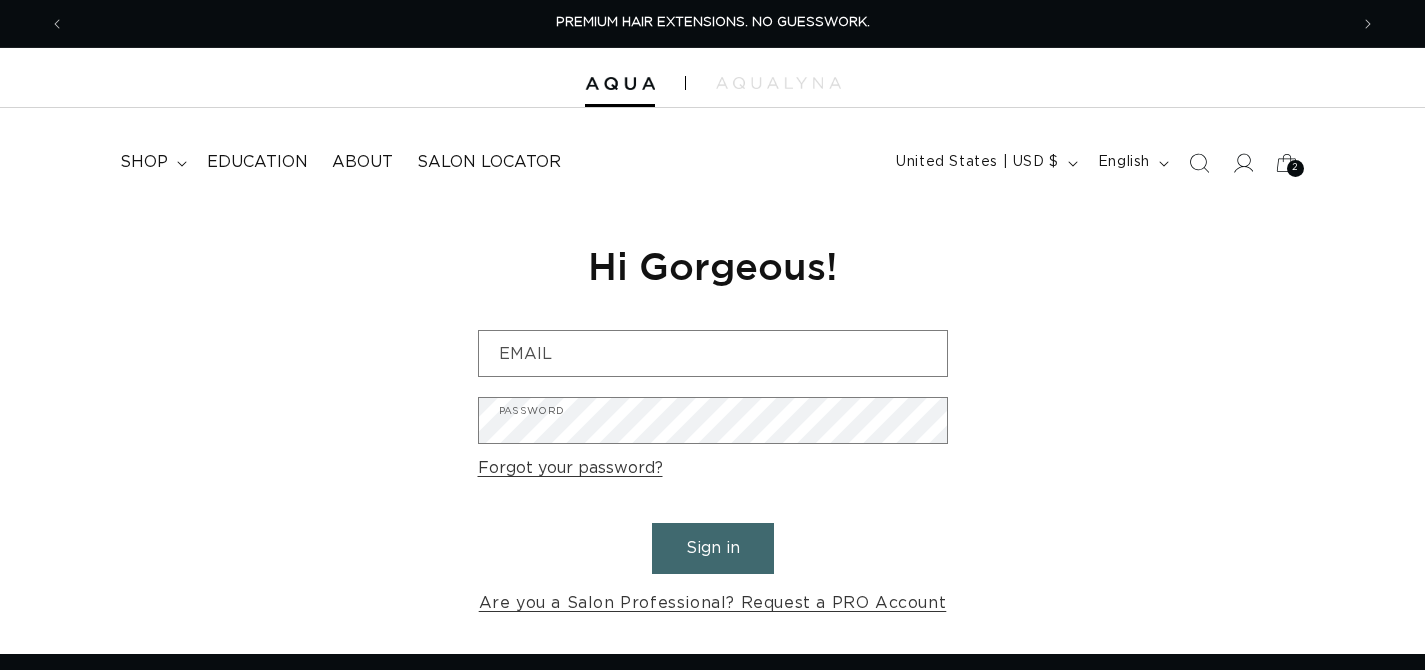 scroll, scrollTop: 0, scrollLeft: 0, axis: both 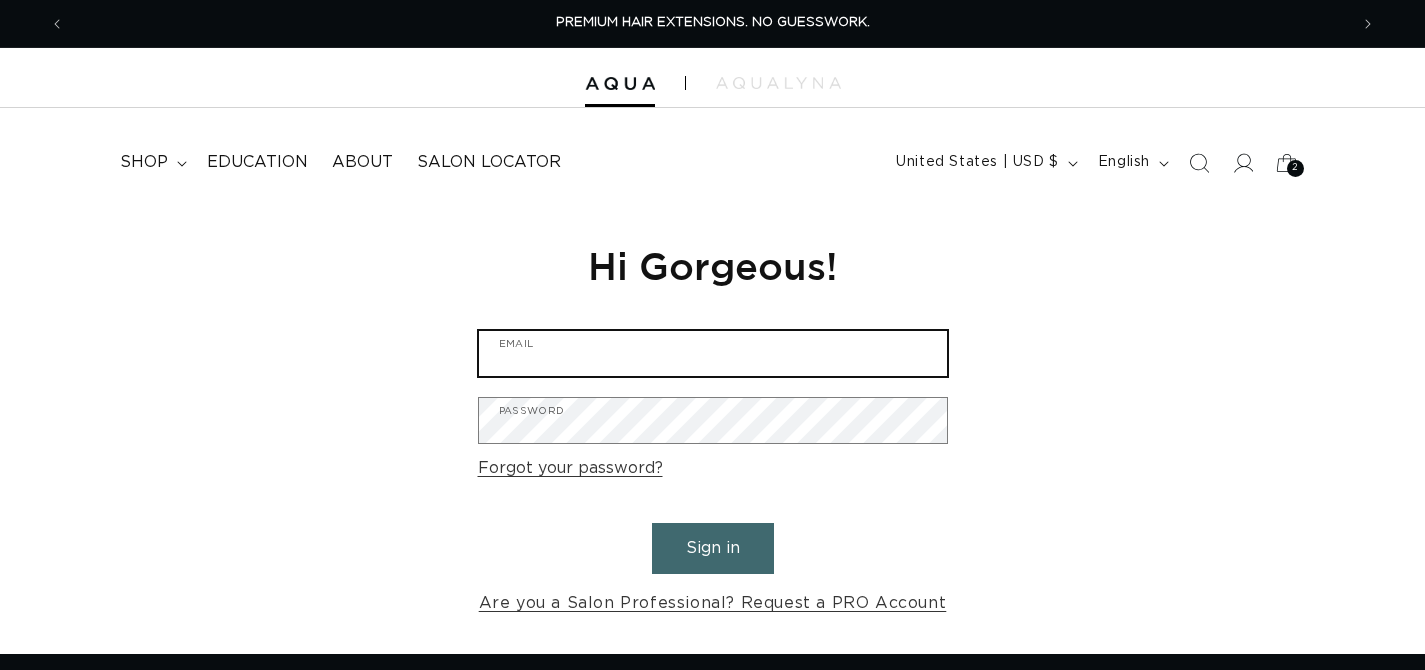 type on "mariiluvsbeauty@gmail.com" 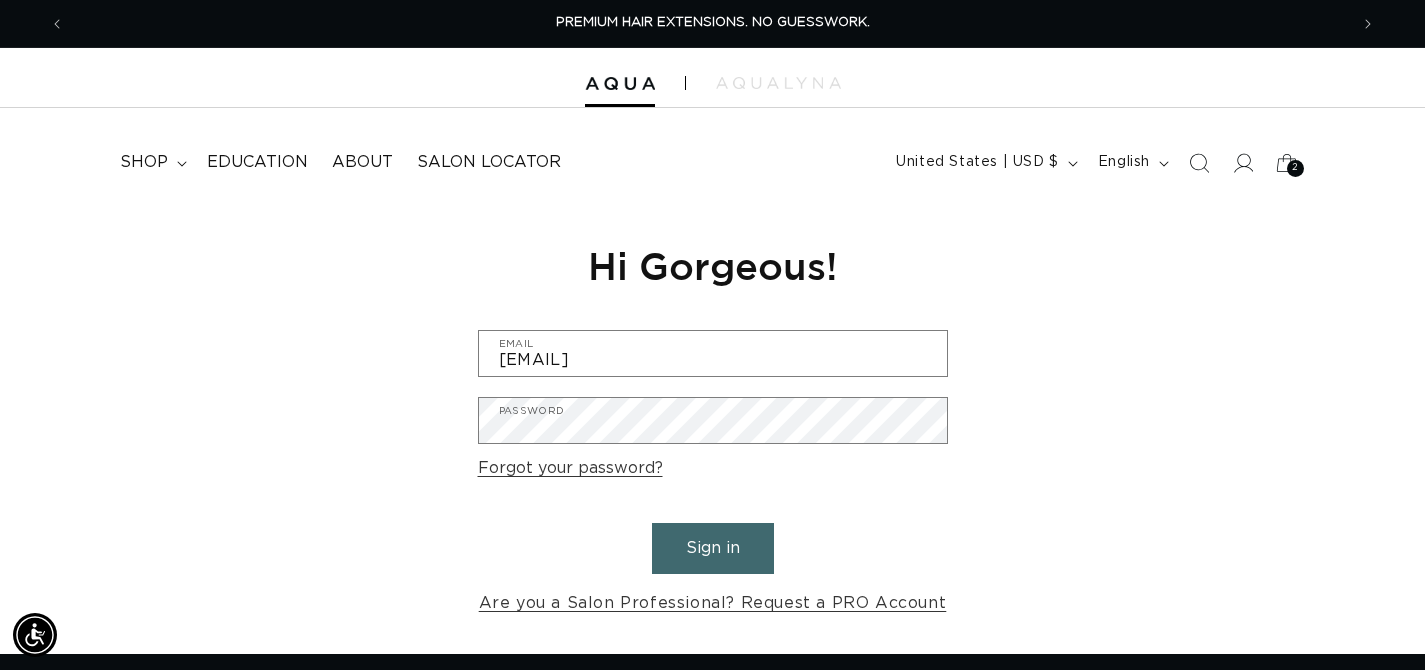 click on "Sign in" at bounding box center [713, 548] 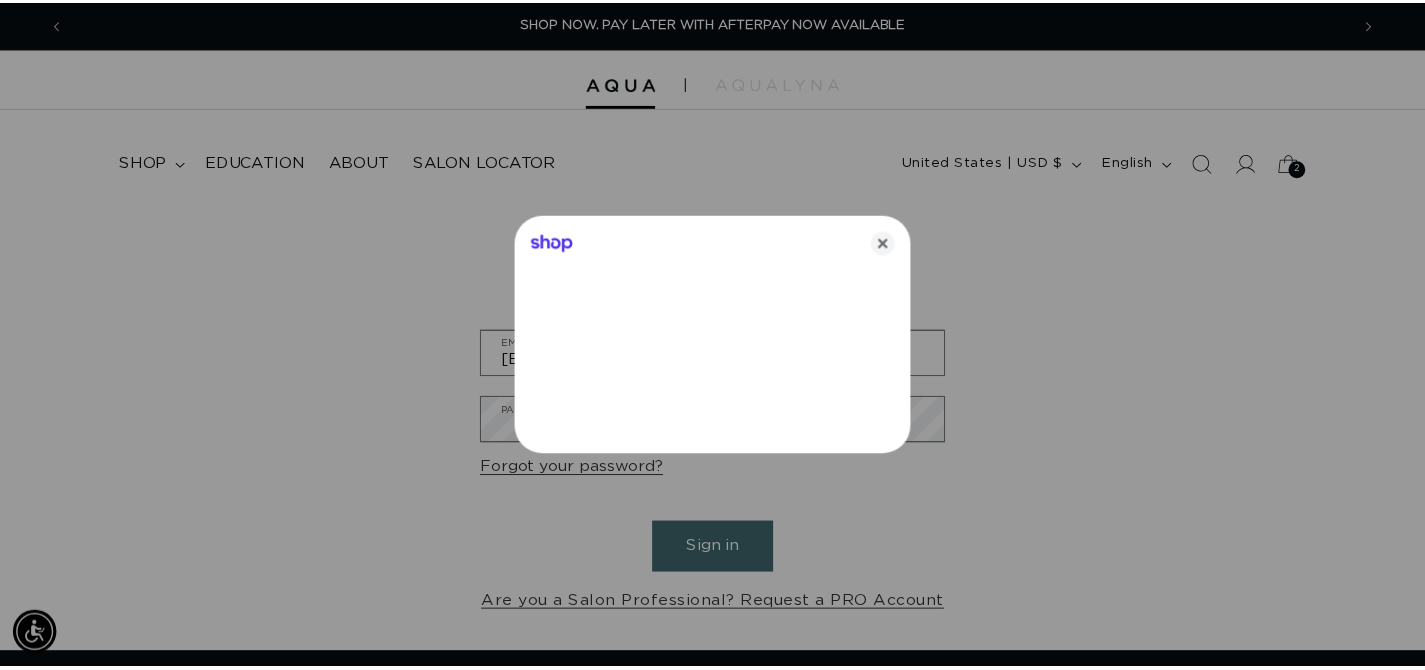 scroll, scrollTop: 0, scrollLeft: 2596, axis: horizontal 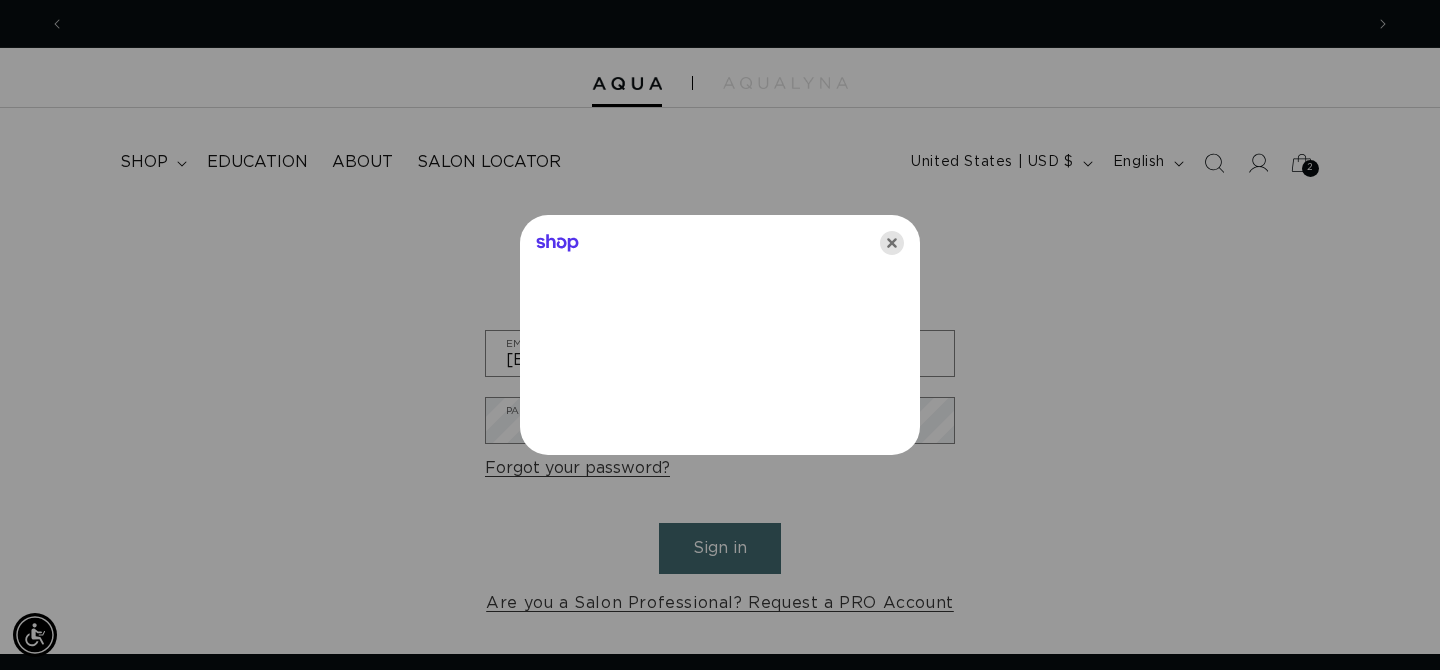 click 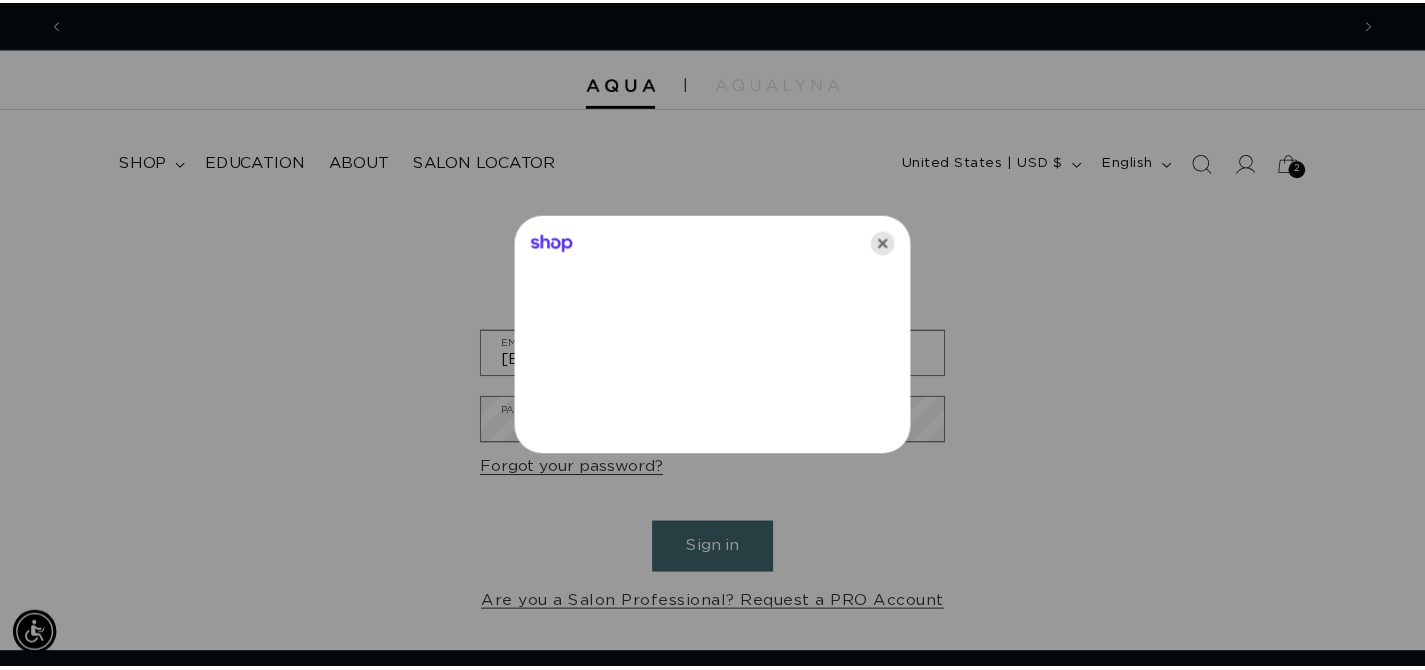 scroll, scrollTop: 0, scrollLeft: 0, axis: both 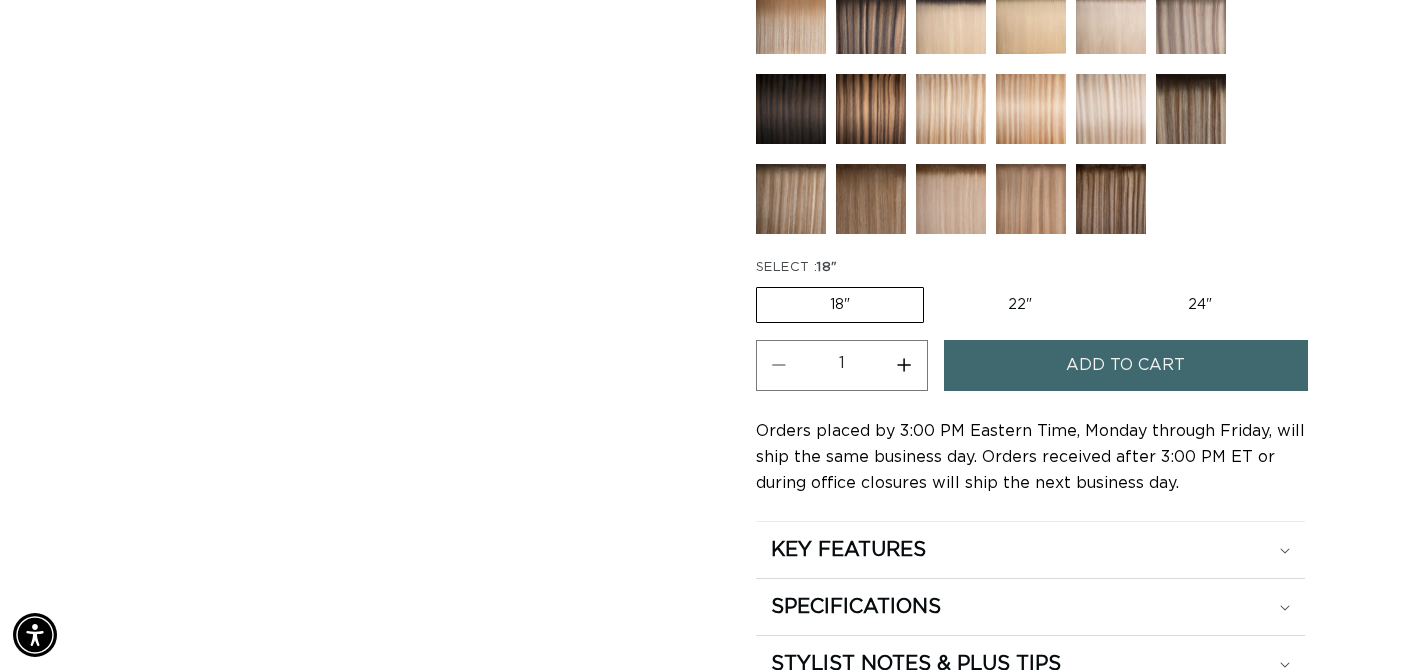 click on "22" Variant sold out or unavailable" at bounding box center (1020, 305) 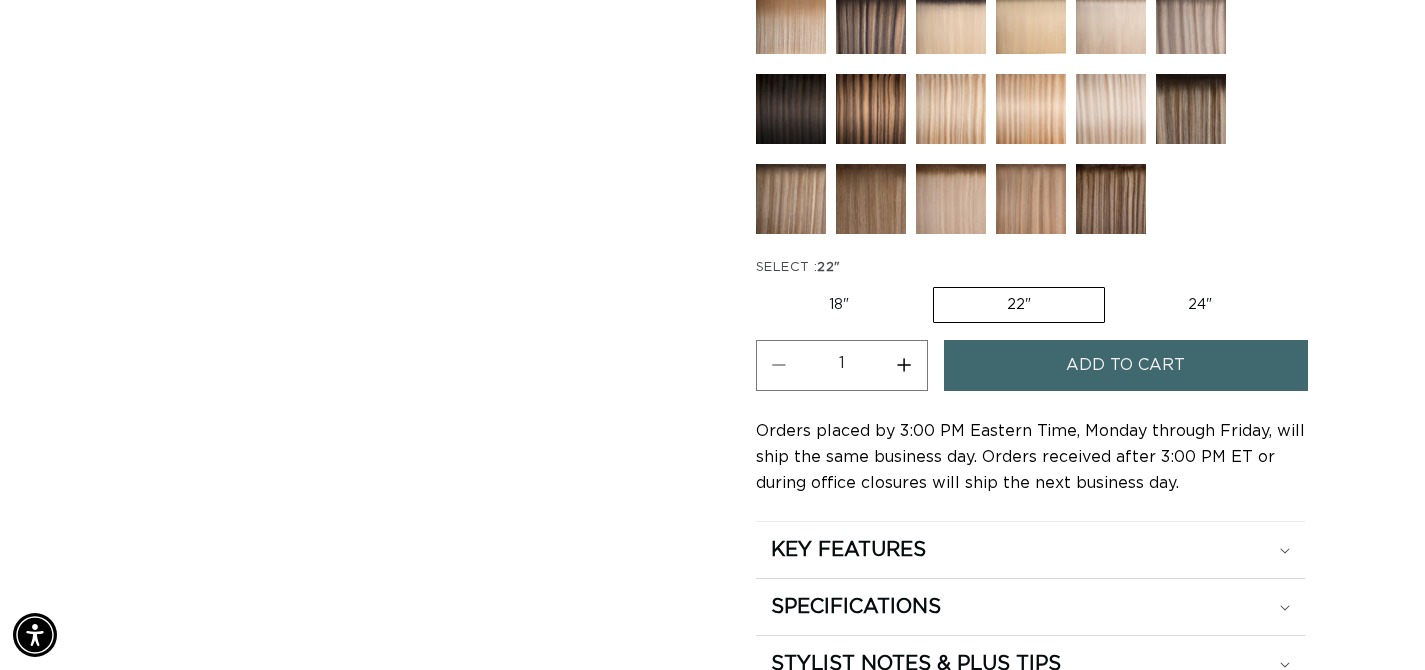 scroll, scrollTop: 0, scrollLeft: 1283, axis: horizontal 